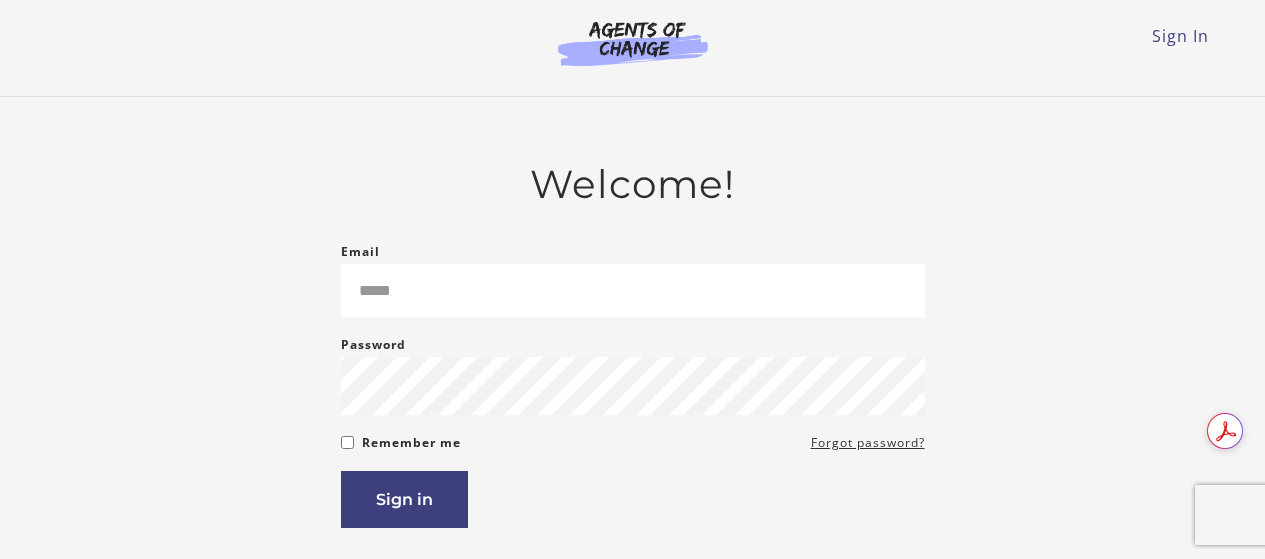 scroll, scrollTop: 0, scrollLeft: 0, axis: both 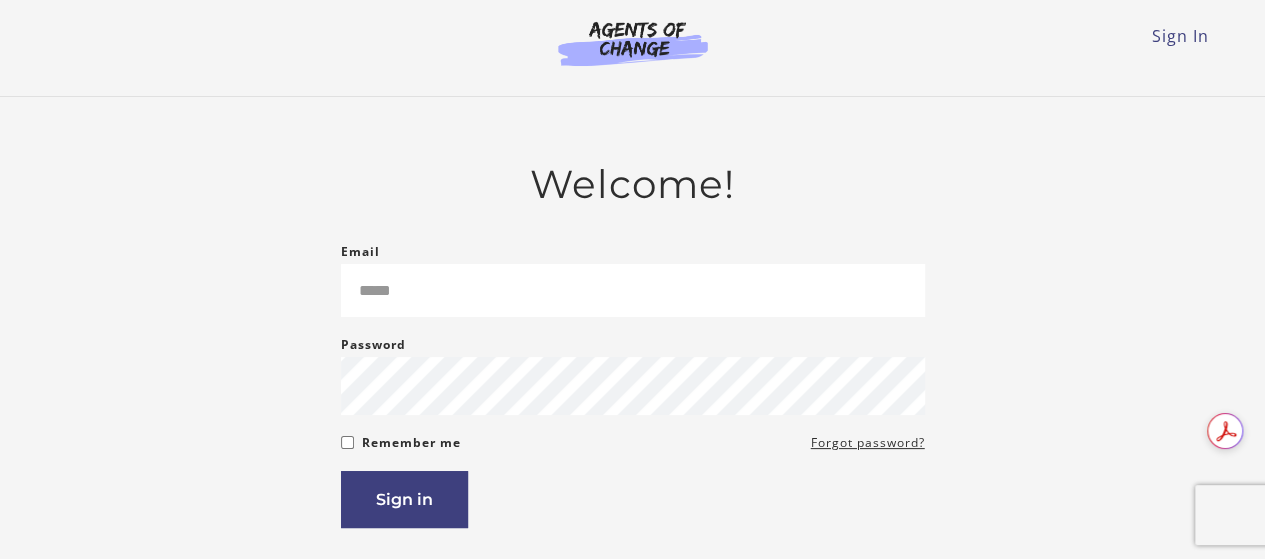 type on "**********" 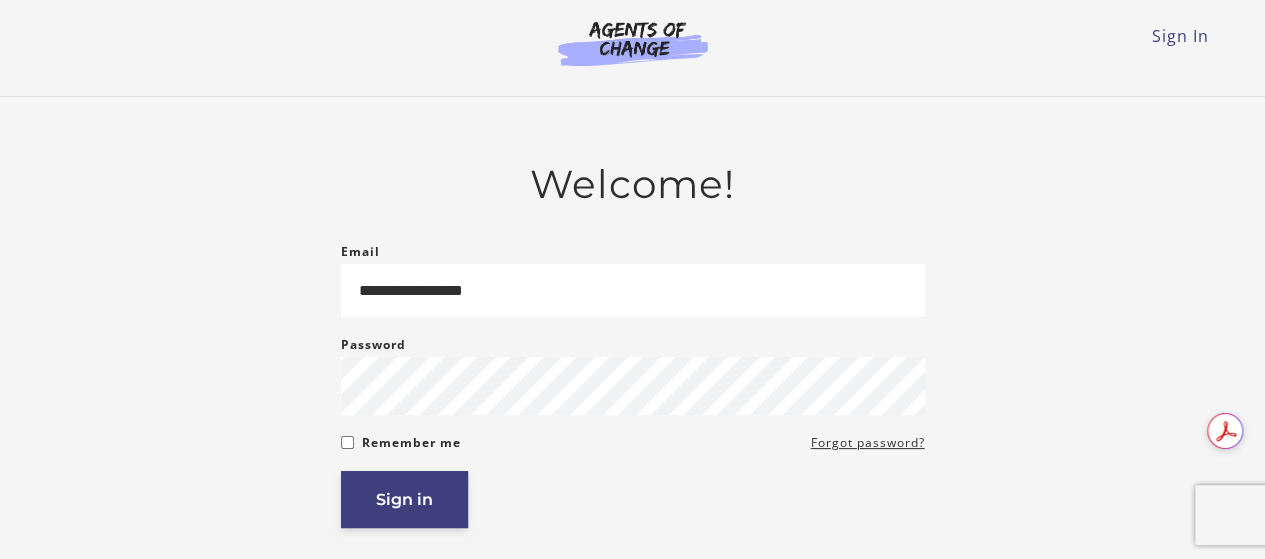 click on "Sign in" at bounding box center (404, 499) 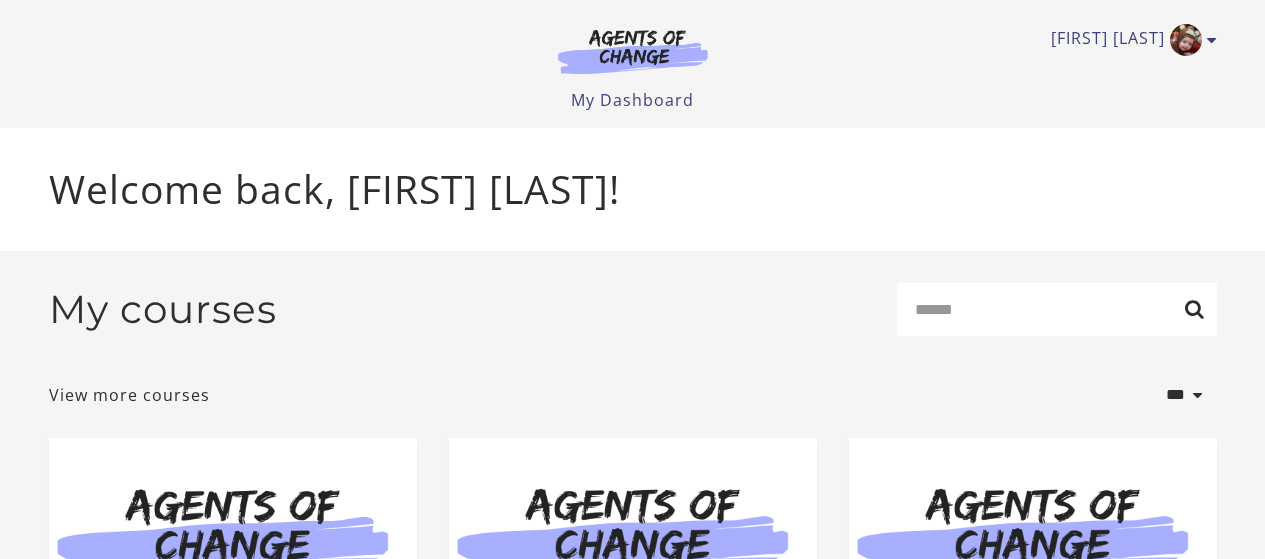 scroll, scrollTop: 0, scrollLeft: 0, axis: both 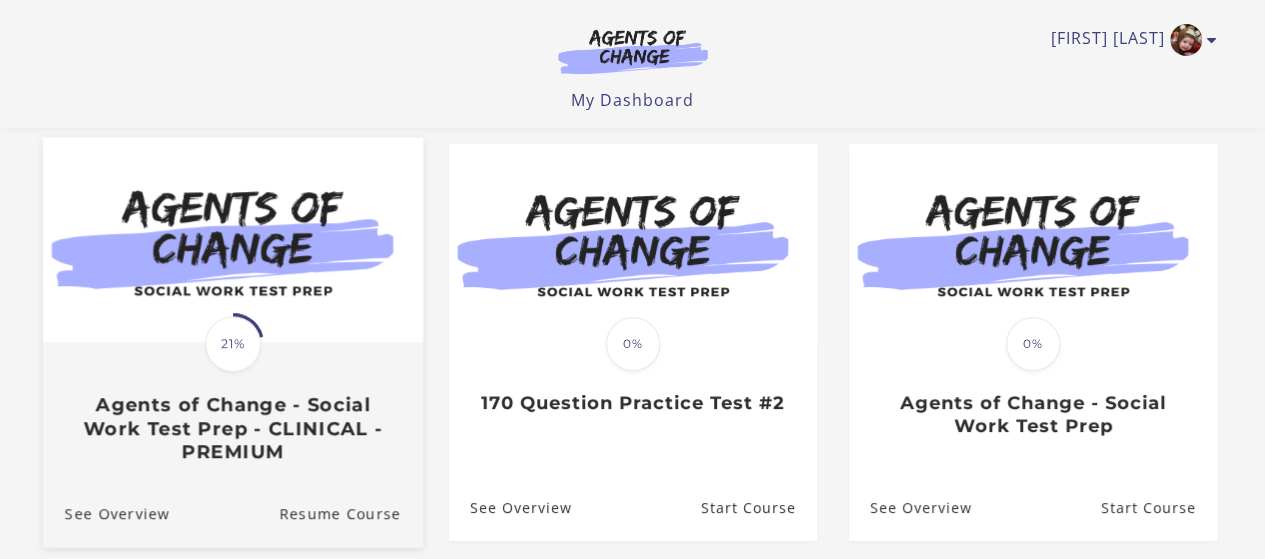 click on "Translation missing: en.liquid.partials.dashboard_course_card.progress_description: 21%
21%
Agents of Change - Social Work Test Prep - CLINICAL - PREMIUM" at bounding box center [232, 403] 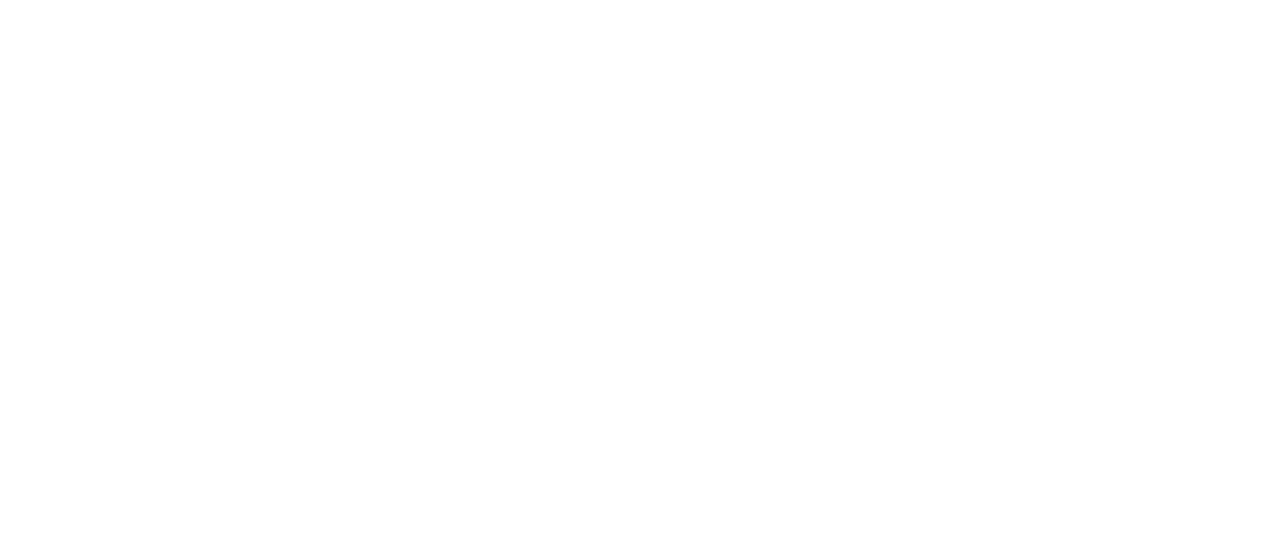 scroll, scrollTop: 0, scrollLeft: 0, axis: both 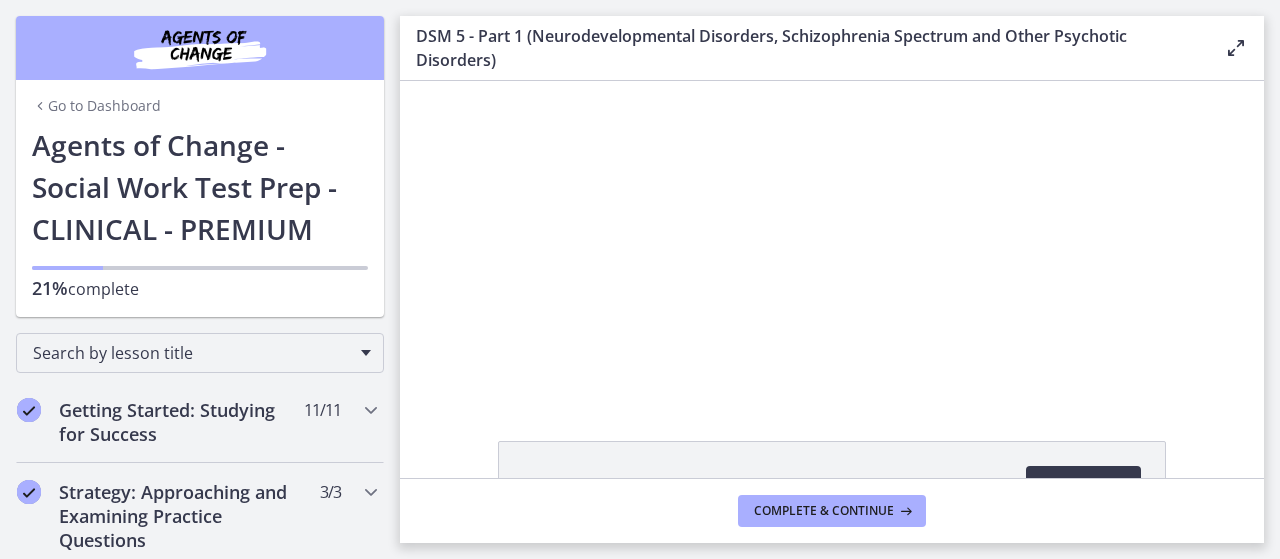 click at bounding box center (832, 238) 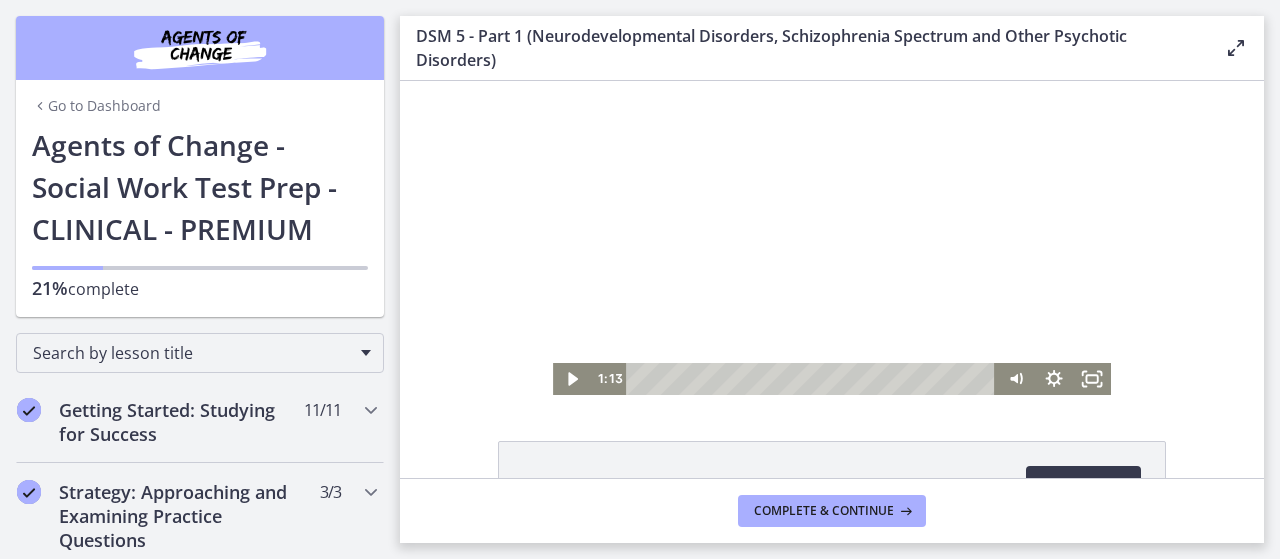 click 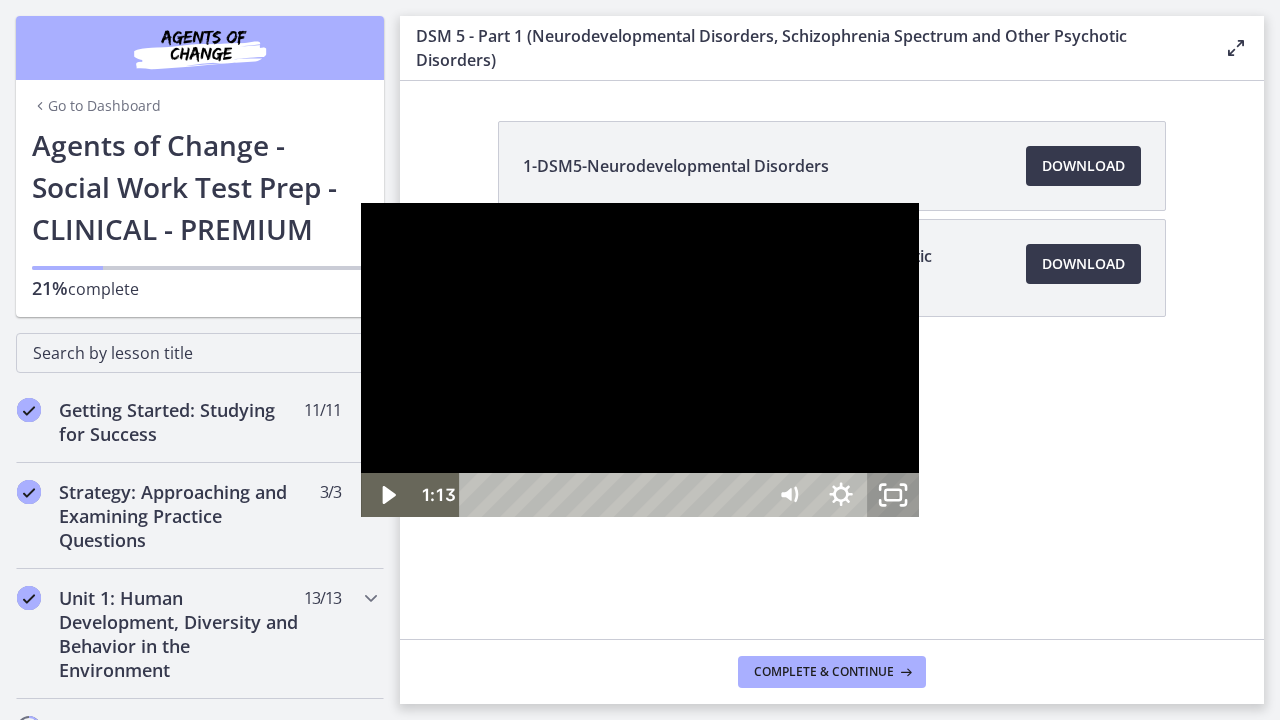 click 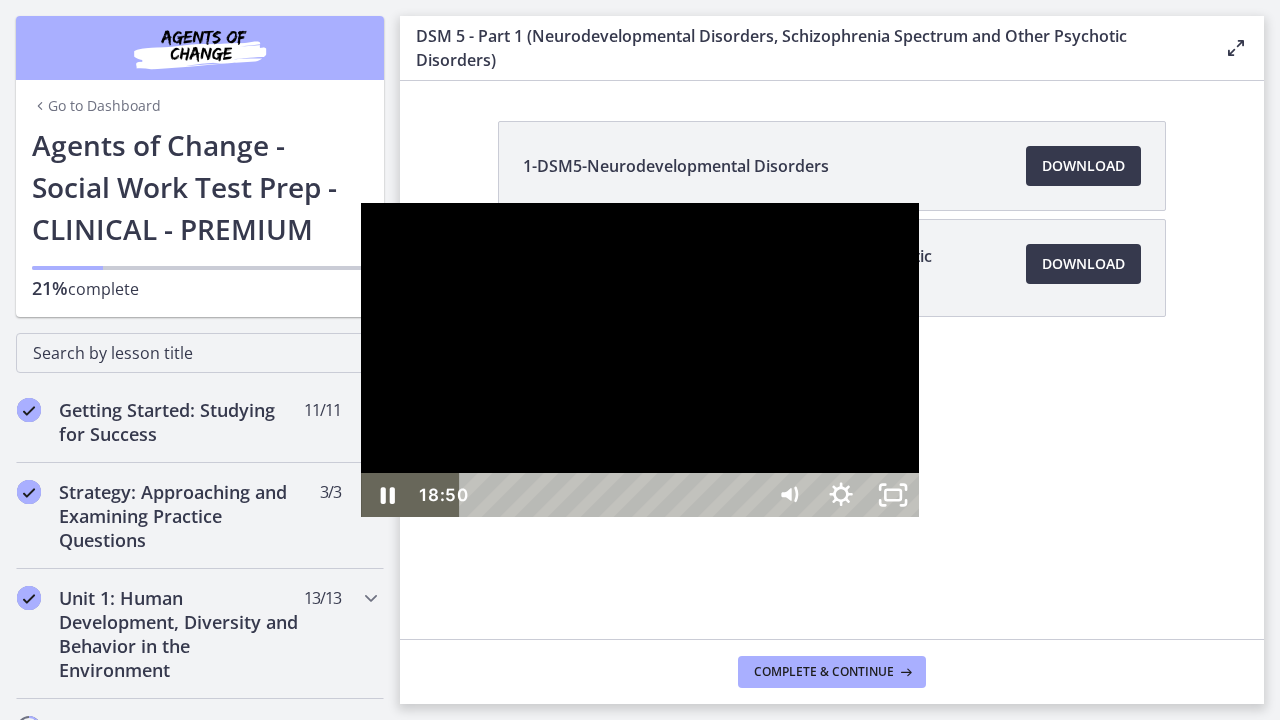 click at bounding box center (640, 360) 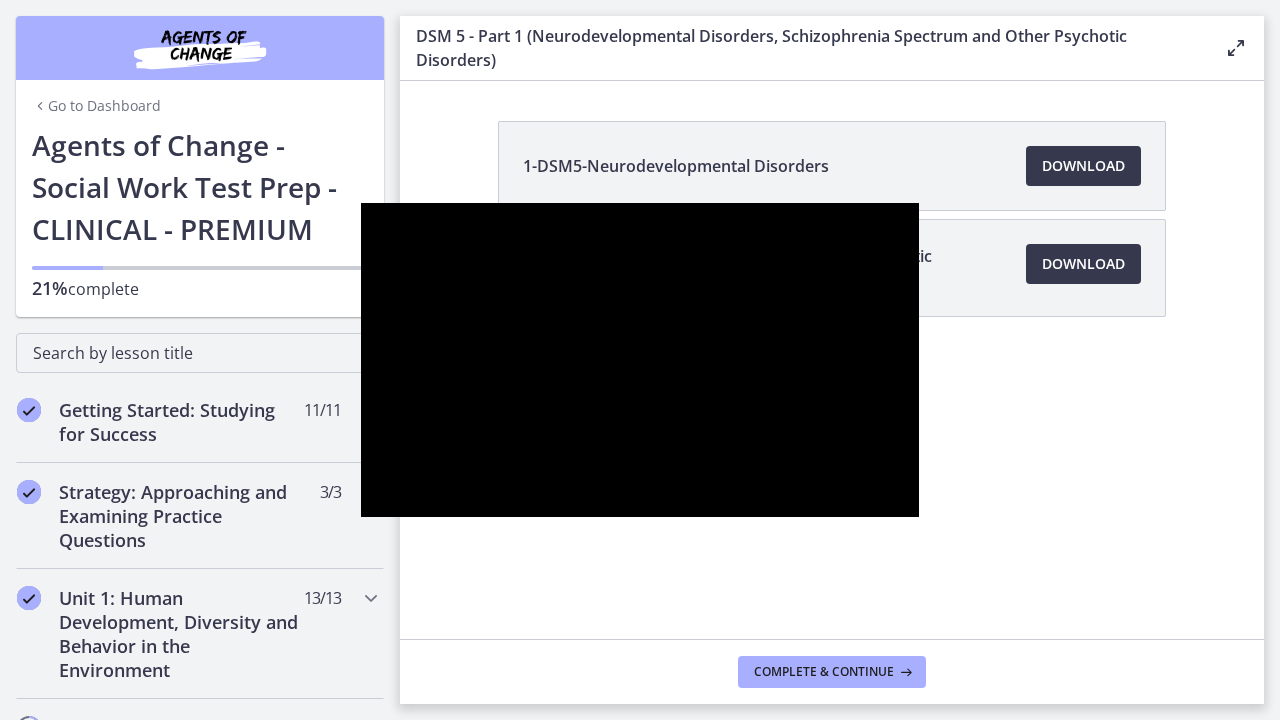 click at bounding box center [640, 360] 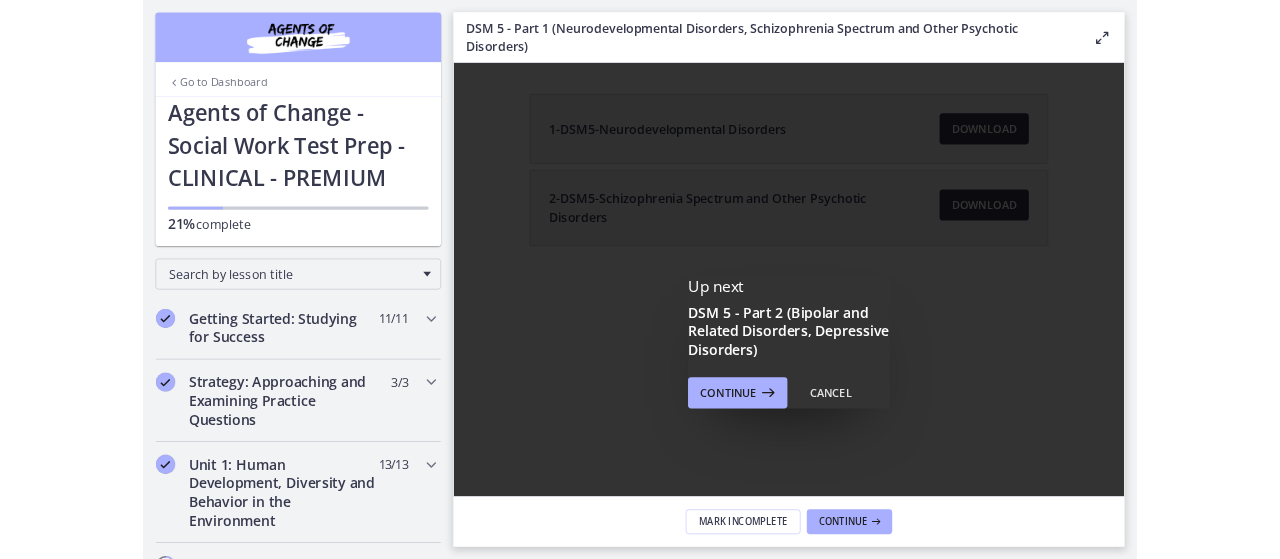 scroll, scrollTop: 0, scrollLeft: 0, axis: both 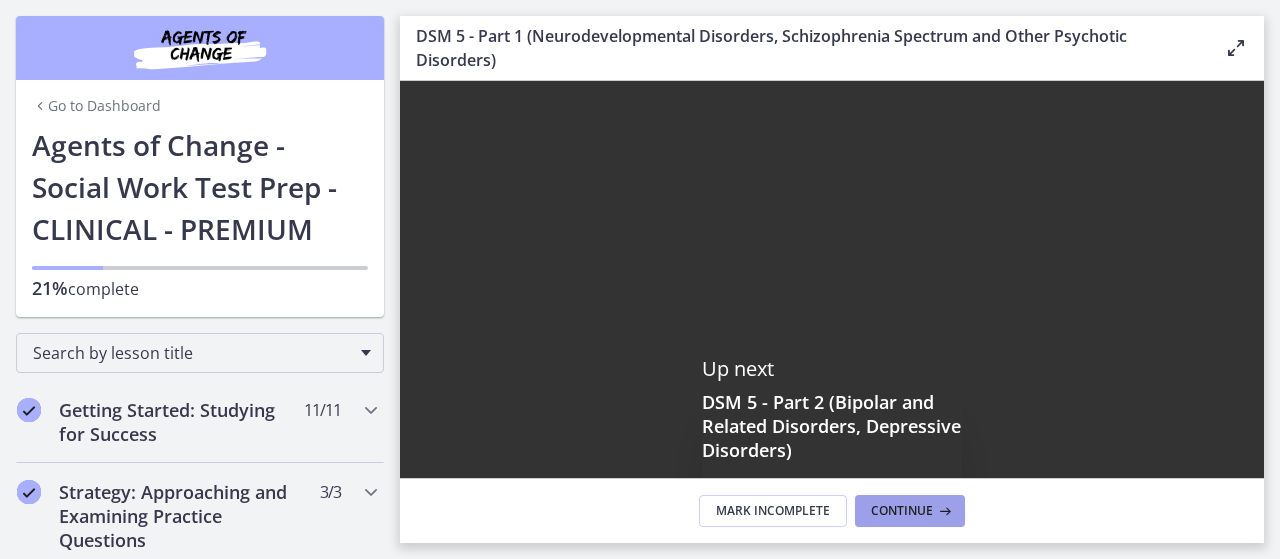 click on "Continue" at bounding box center (902, 511) 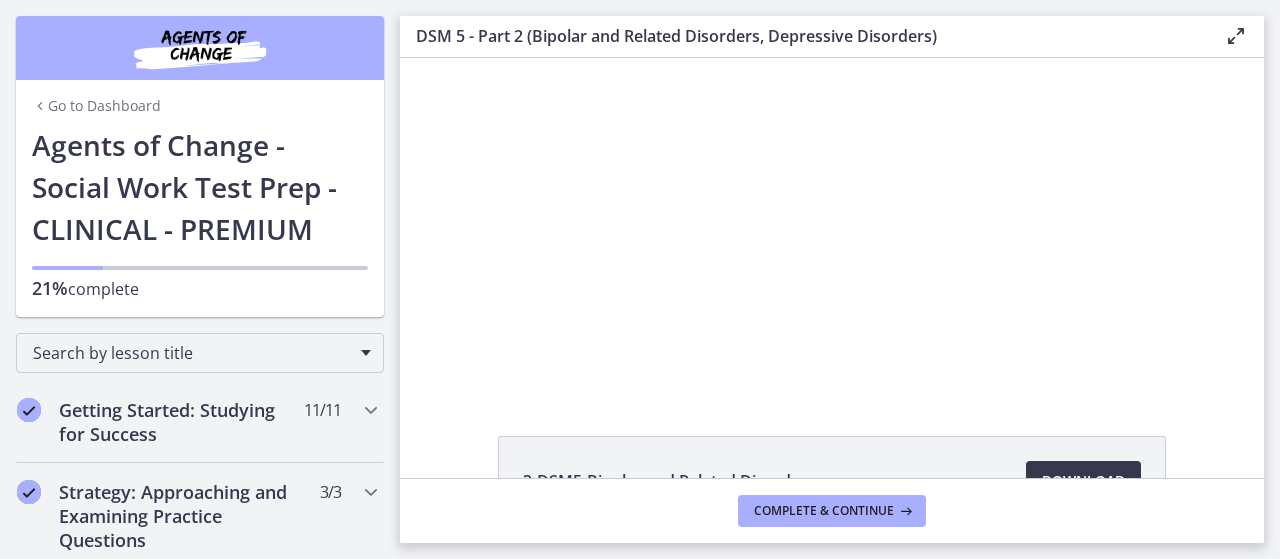 scroll, scrollTop: 0, scrollLeft: 0, axis: both 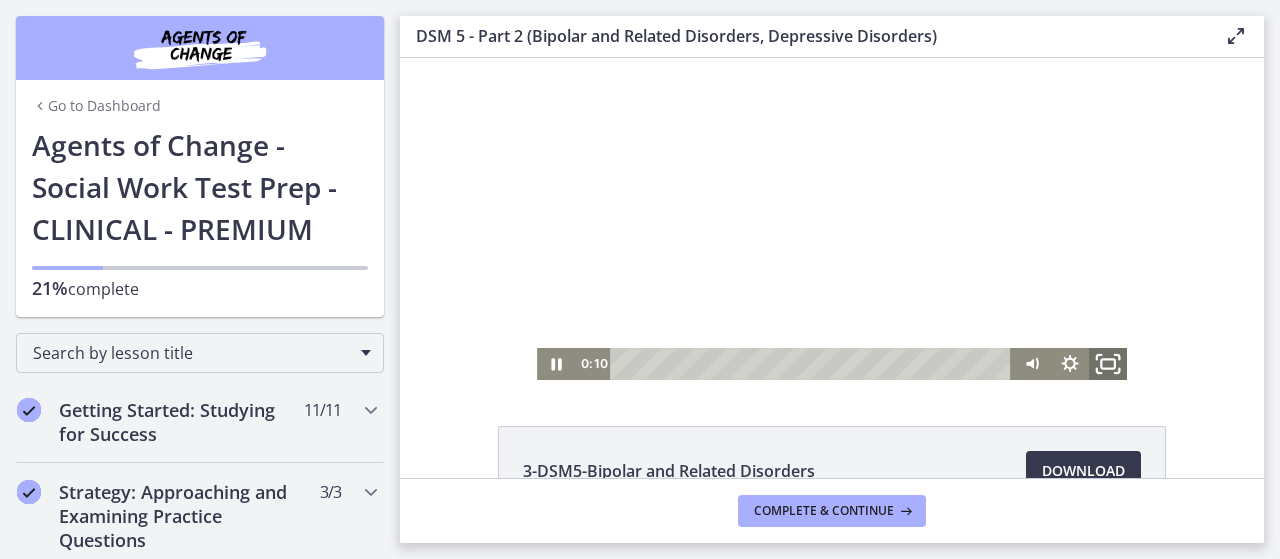 click 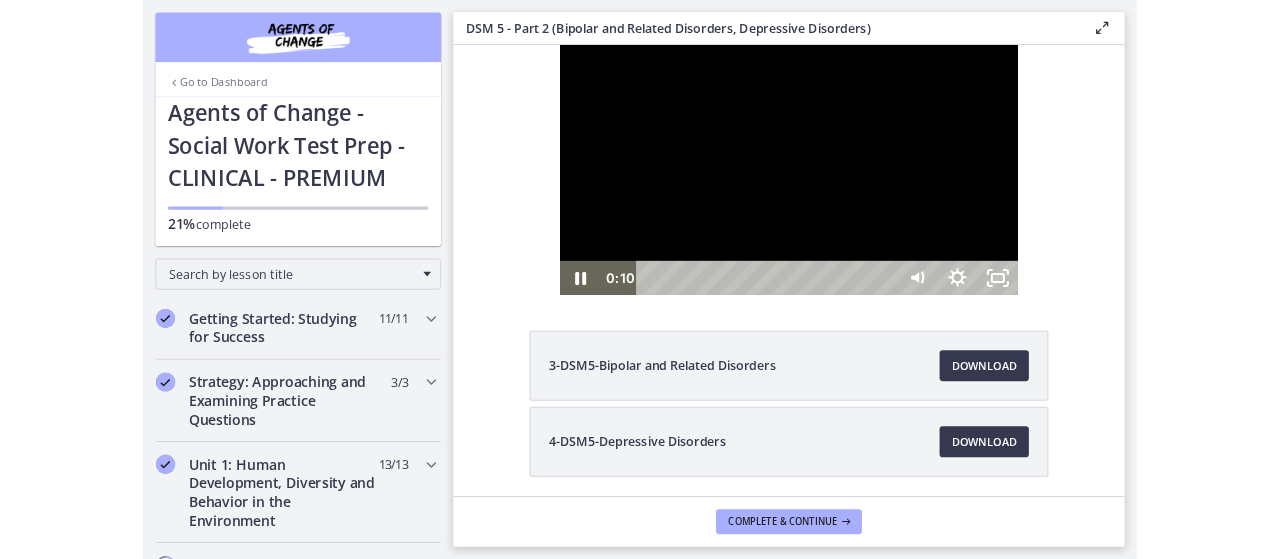 scroll, scrollTop: 0, scrollLeft: 0, axis: both 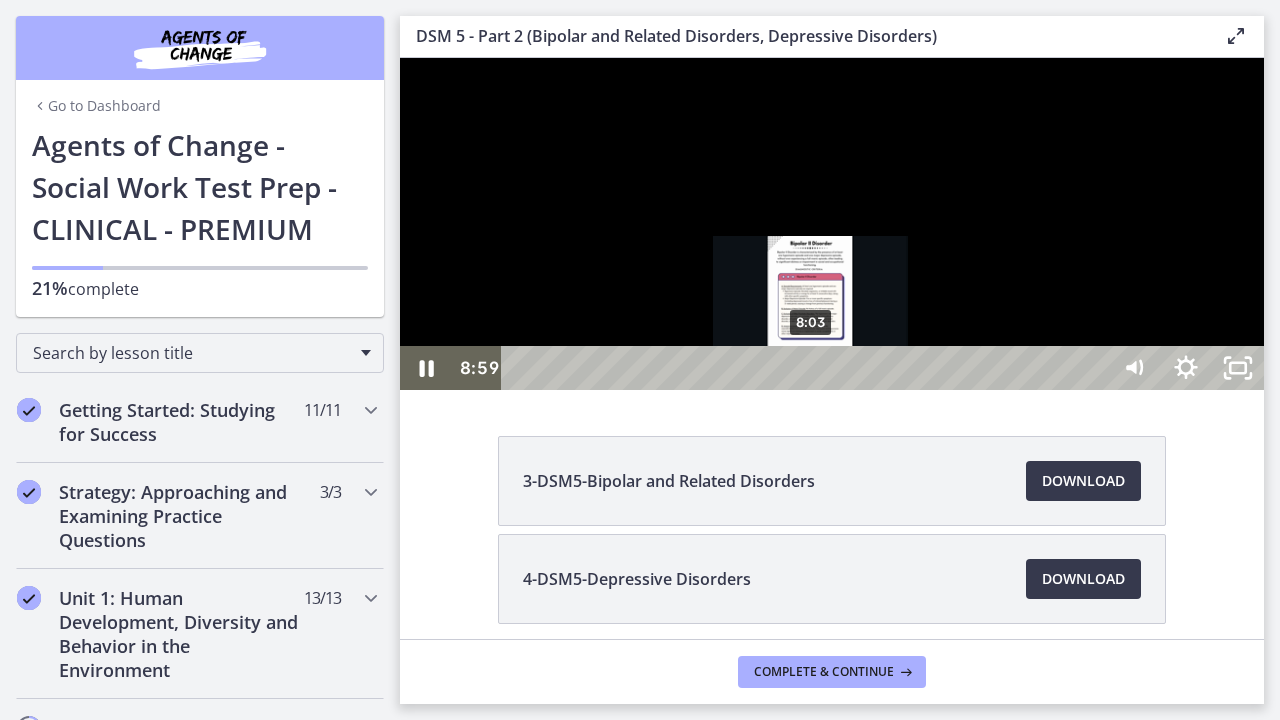 click on "8:03" at bounding box center (807, 368) 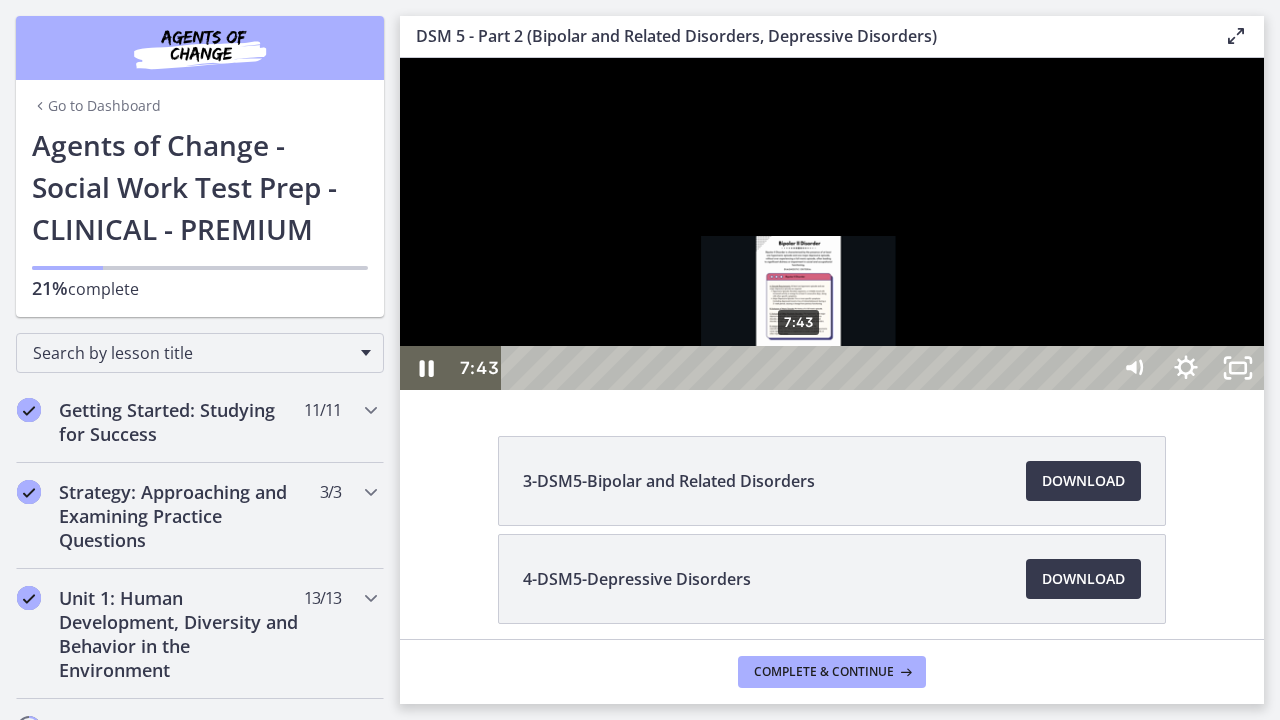 click on "7:43" at bounding box center (807, 368) 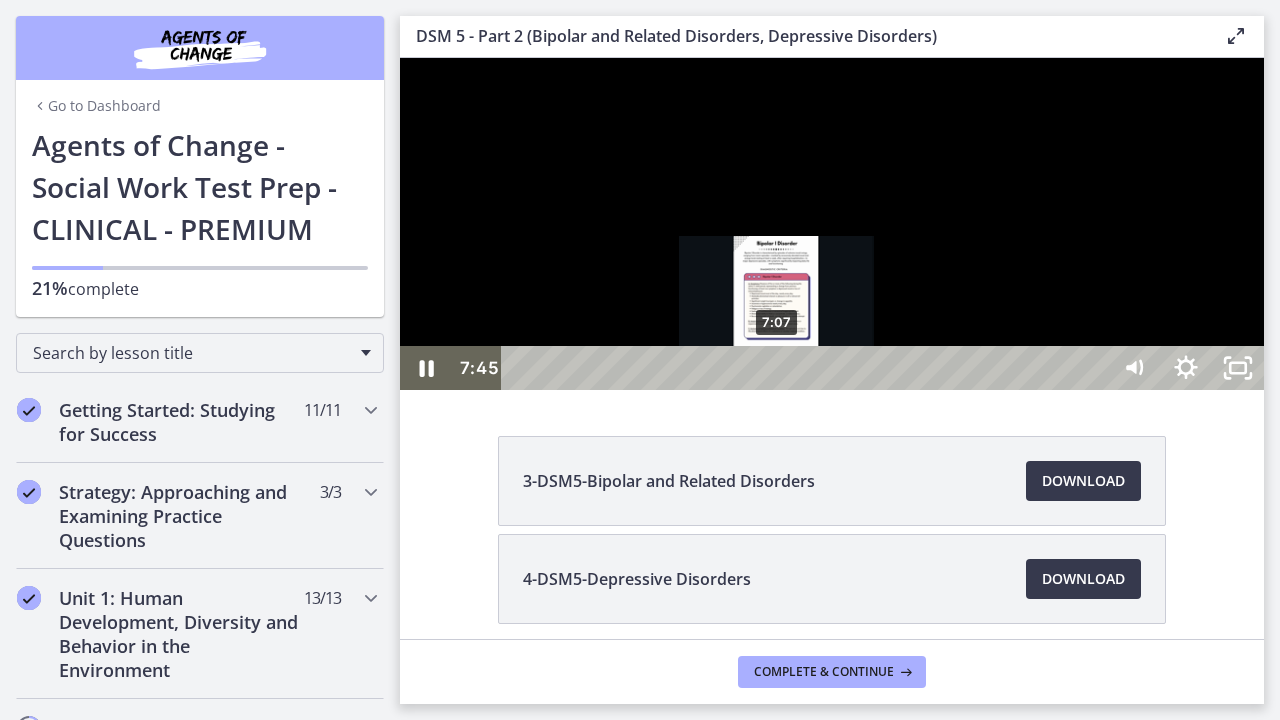 click on "7:07" at bounding box center [807, 368] 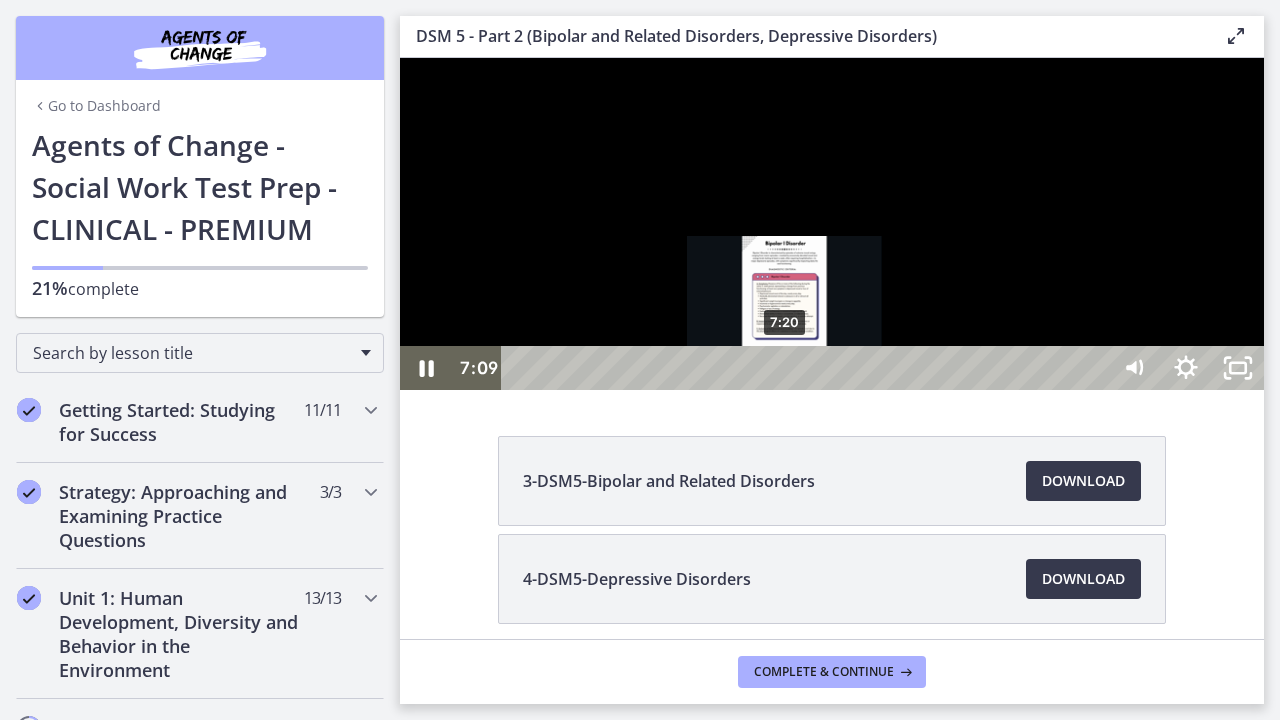 click on "7:20" at bounding box center [807, 368] 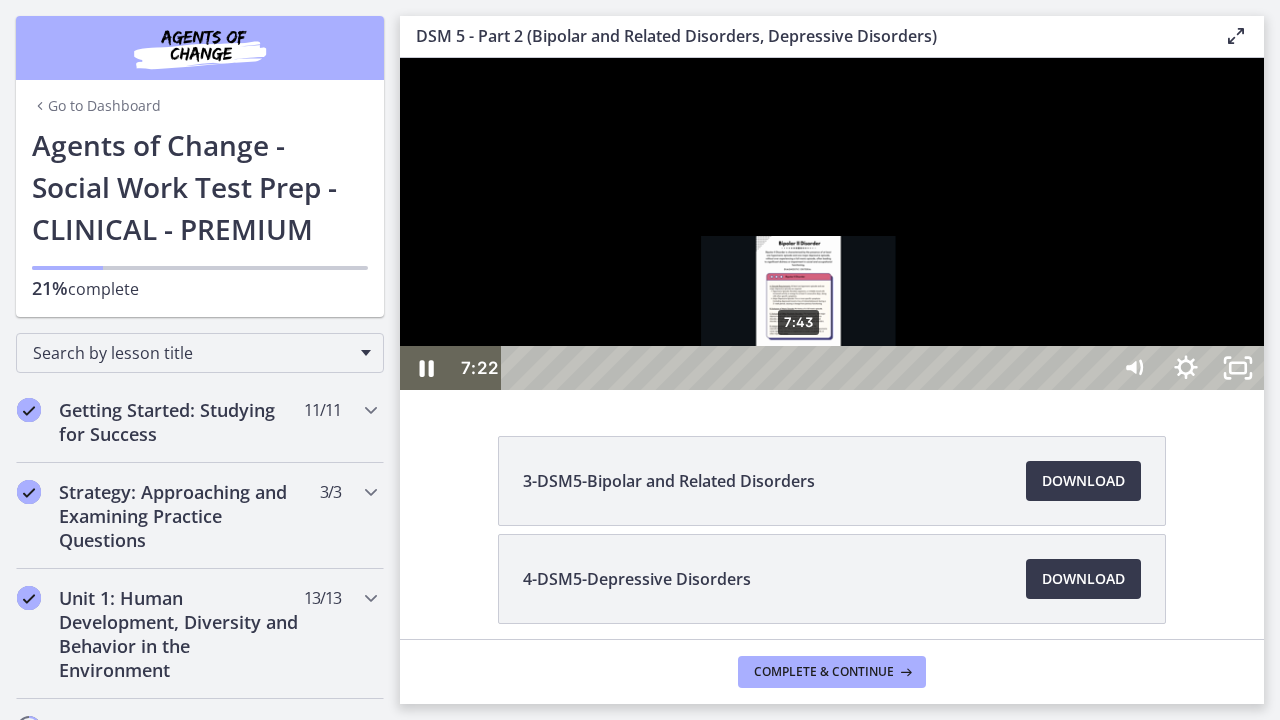 click on "7:43" at bounding box center (807, 368) 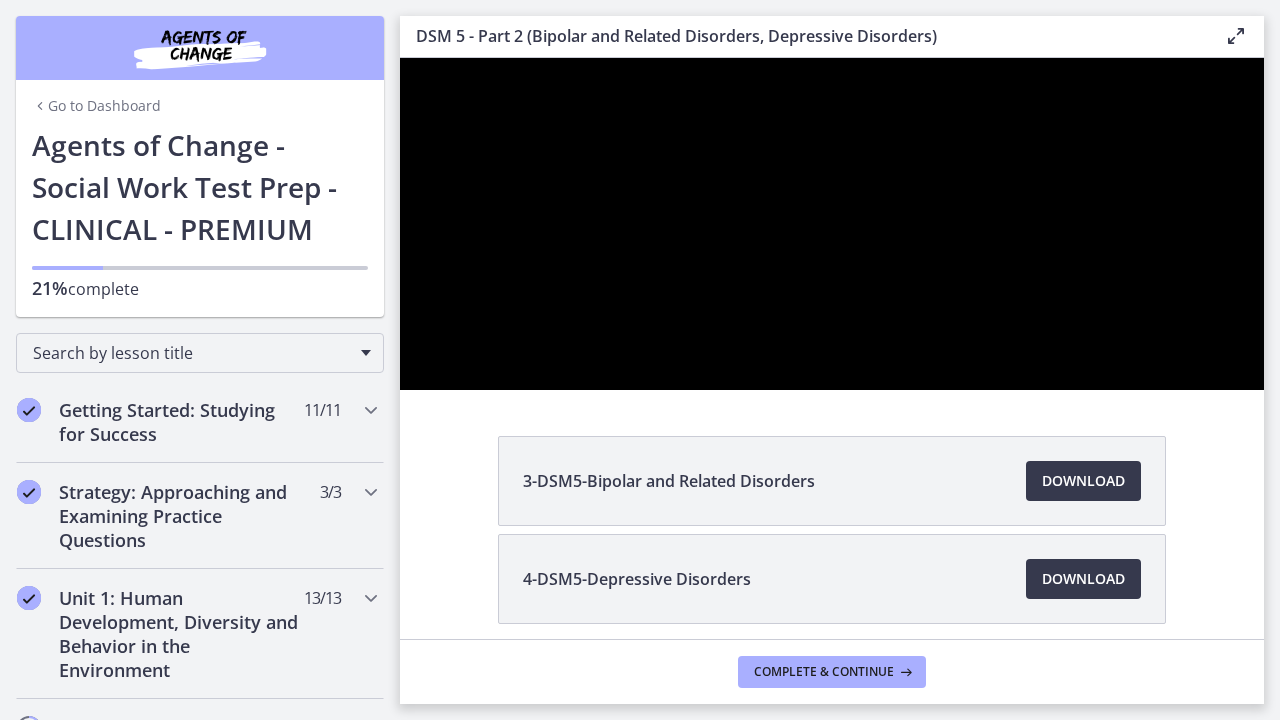 click at bounding box center (832, 224) 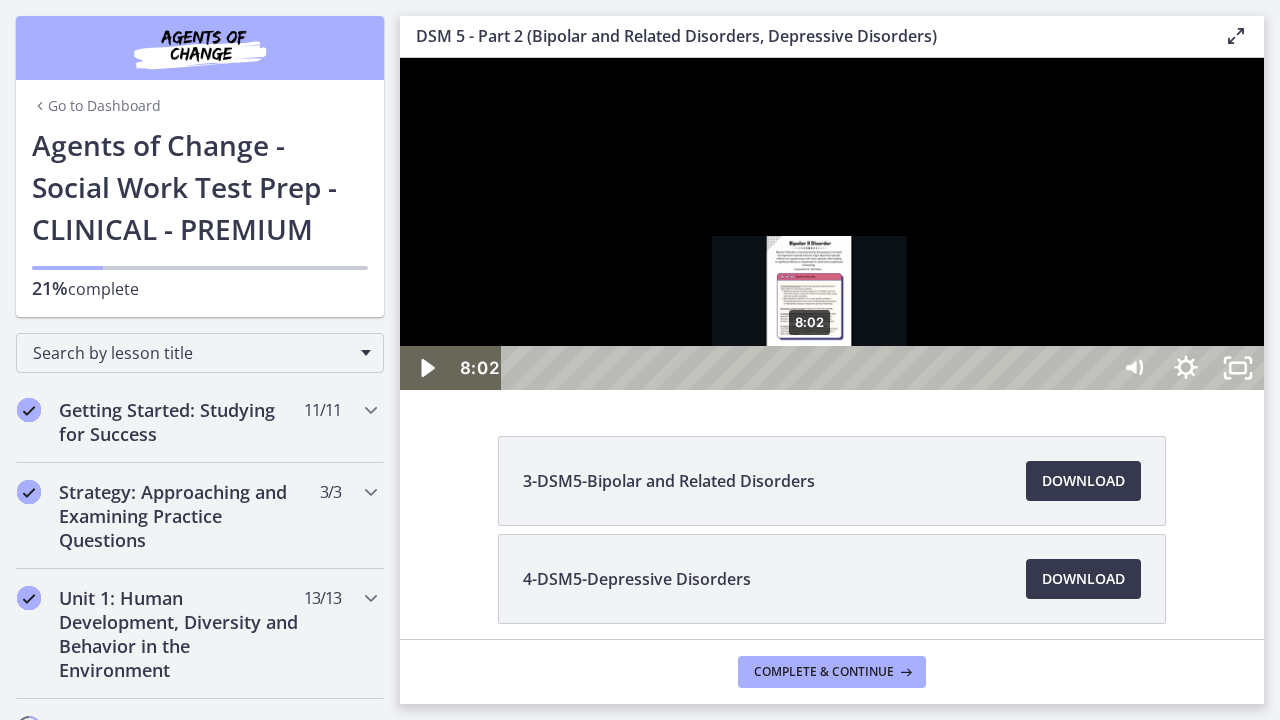 click on "8:02" at bounding box center (807, 368) 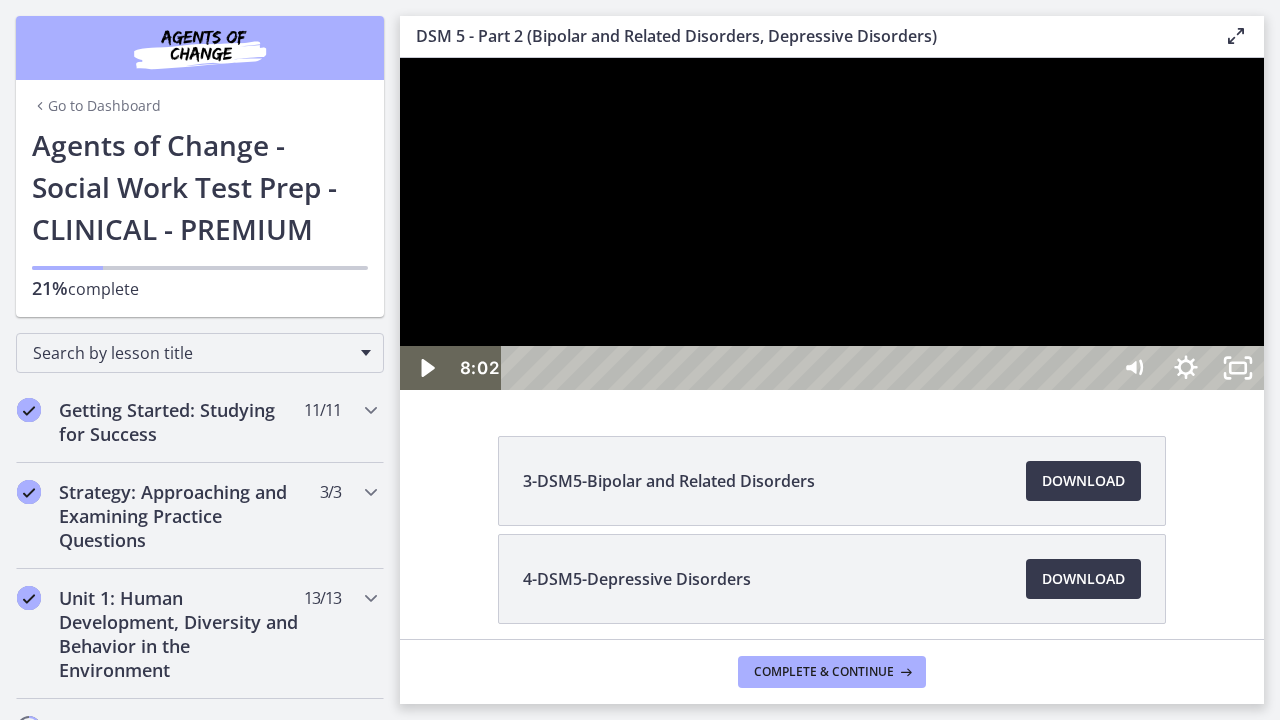 click at bounding box center [832, 224] 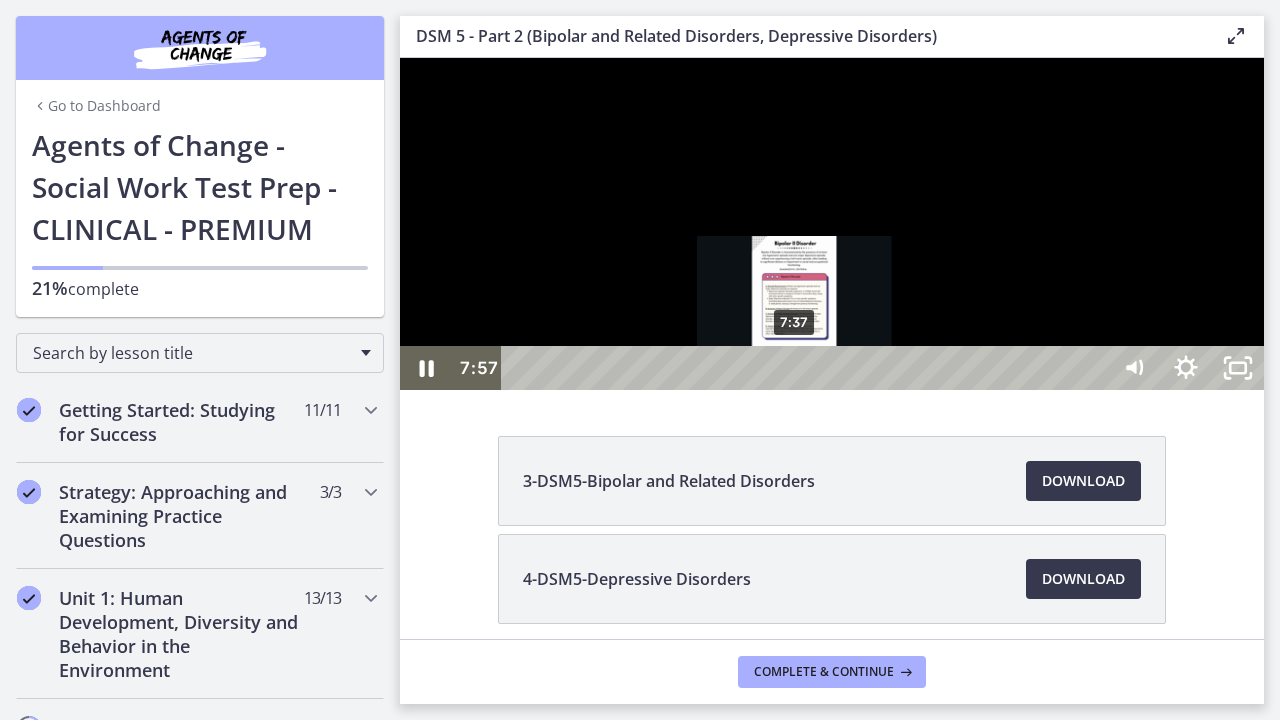 click on "7:37" at bounding box center (807, 368) 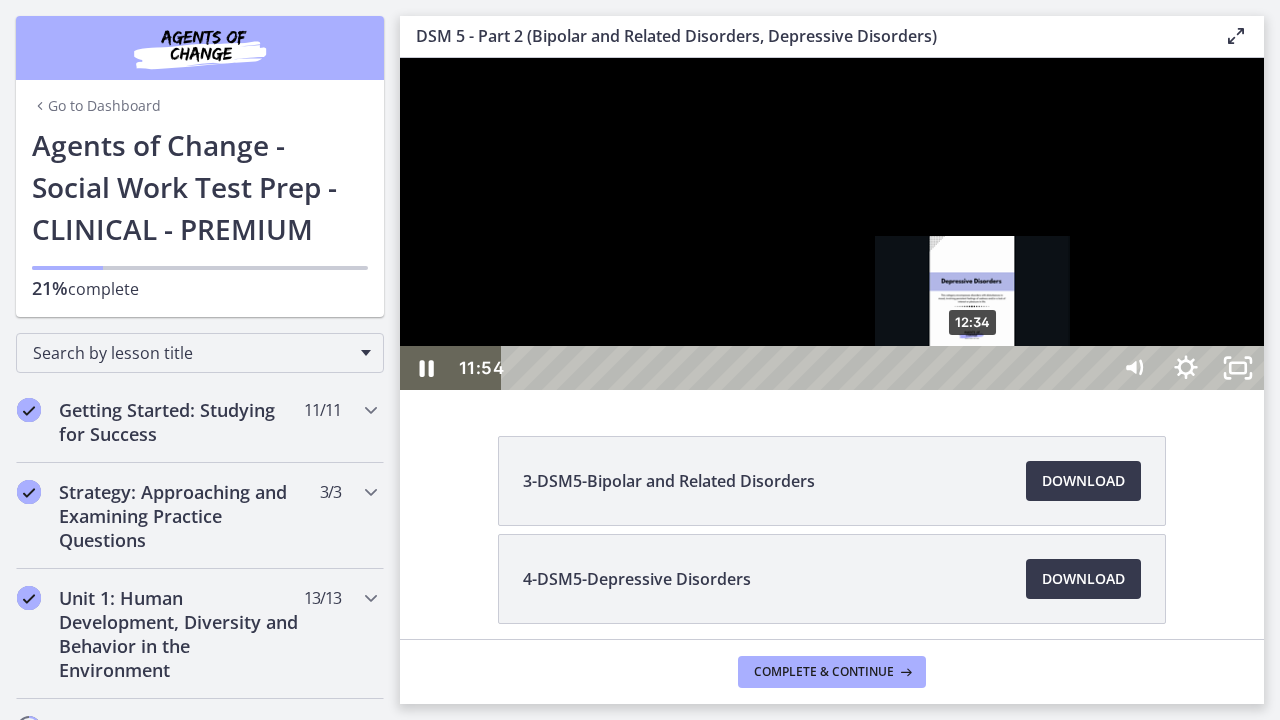click on "12:34" at bounding box center [807, 368] 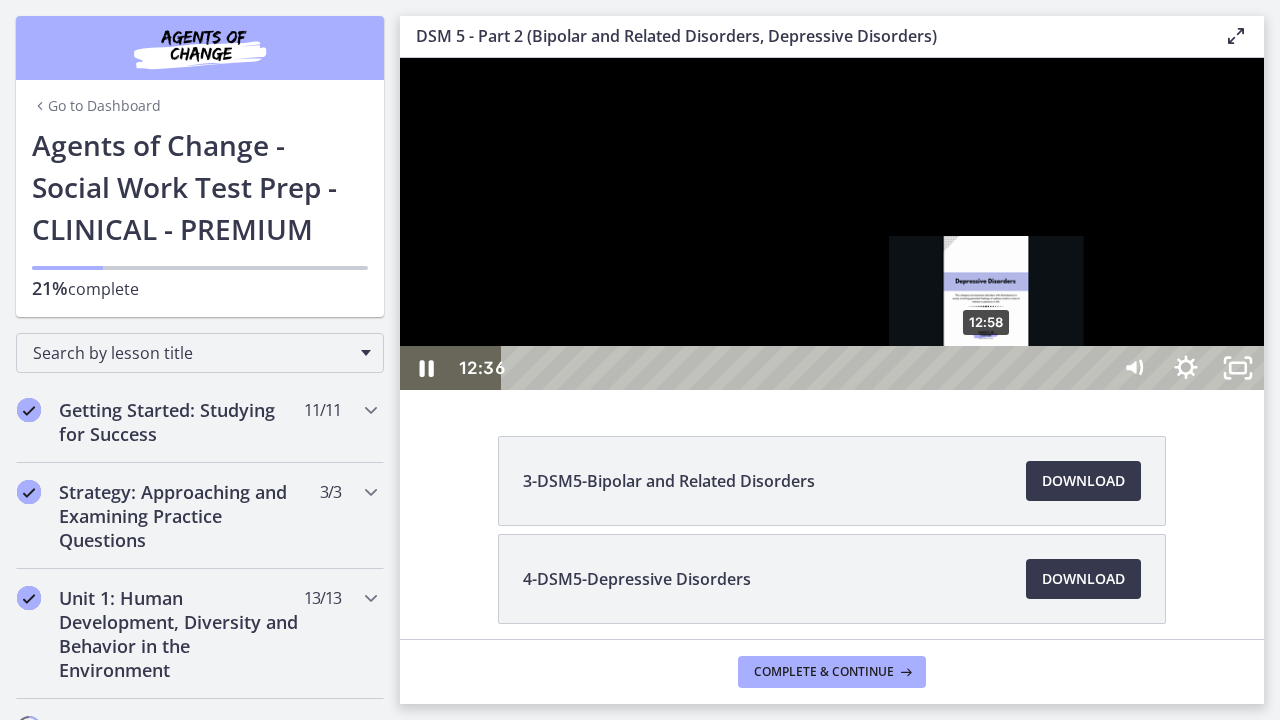 click on "12:58" at bounding box center [807, 368] 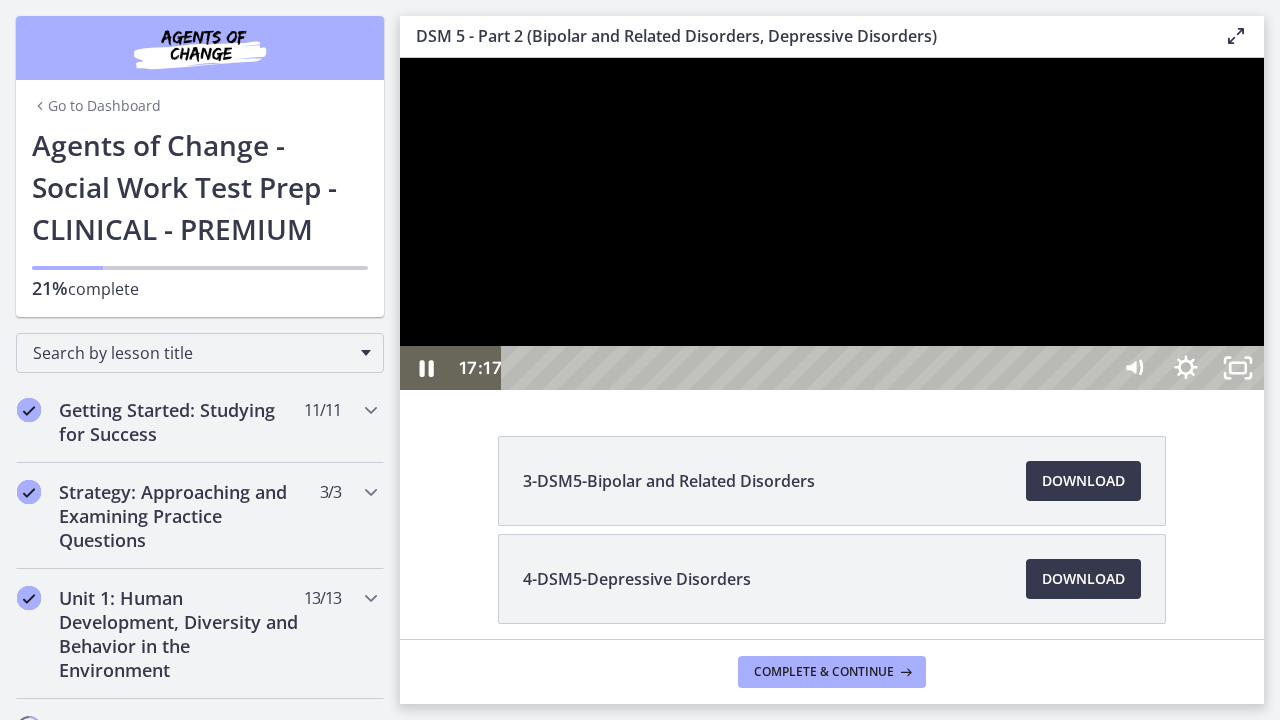 click at bounding box center [832, 224] 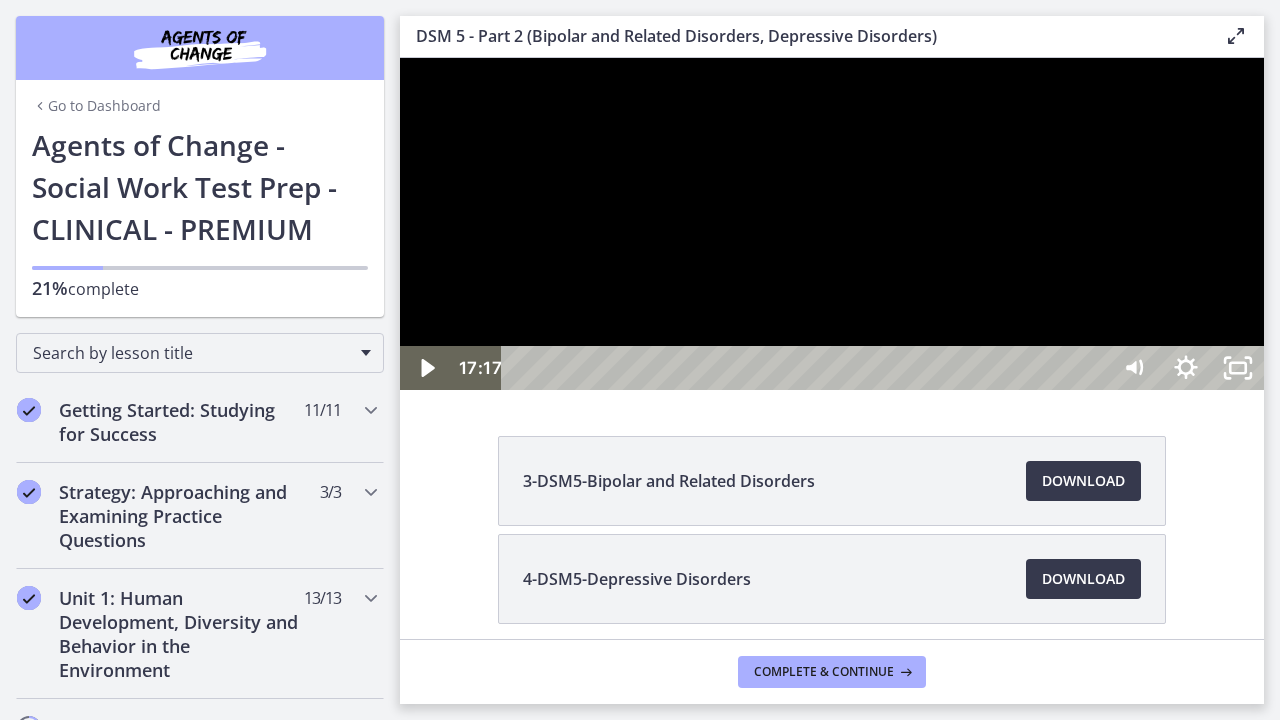 click at bounding box center (832, 224) 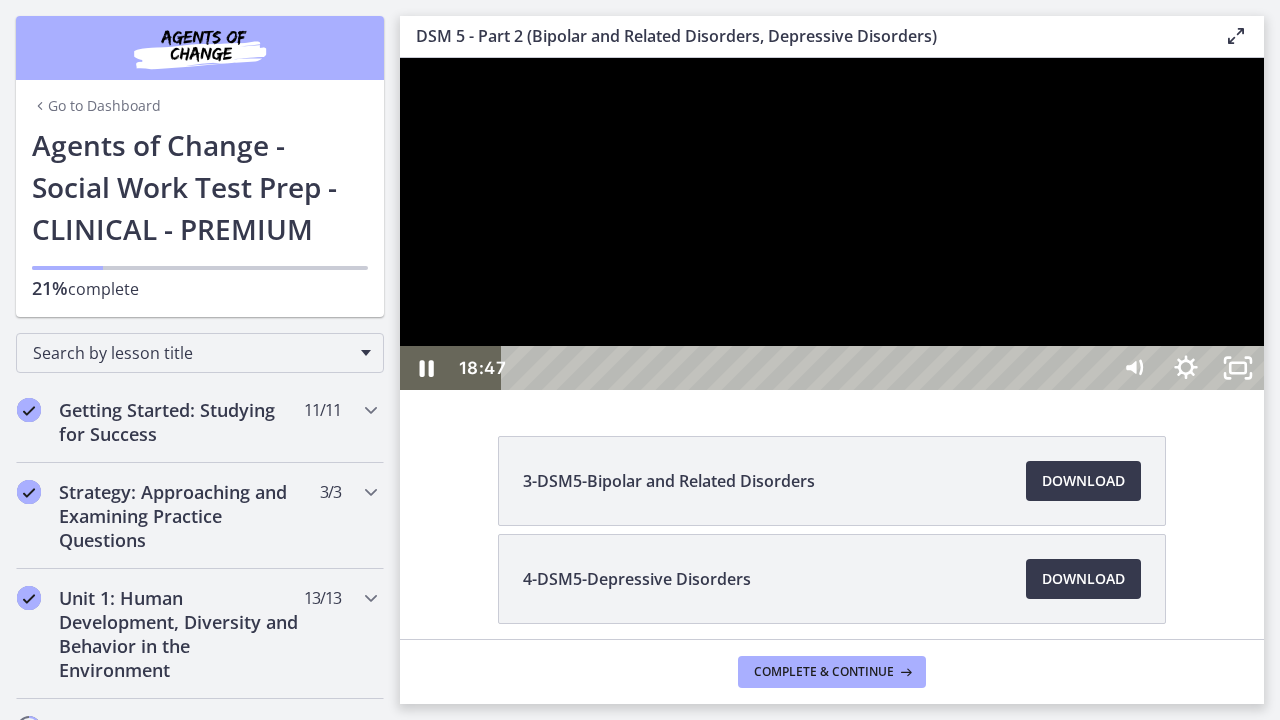 click at bounding box center [832, 224] 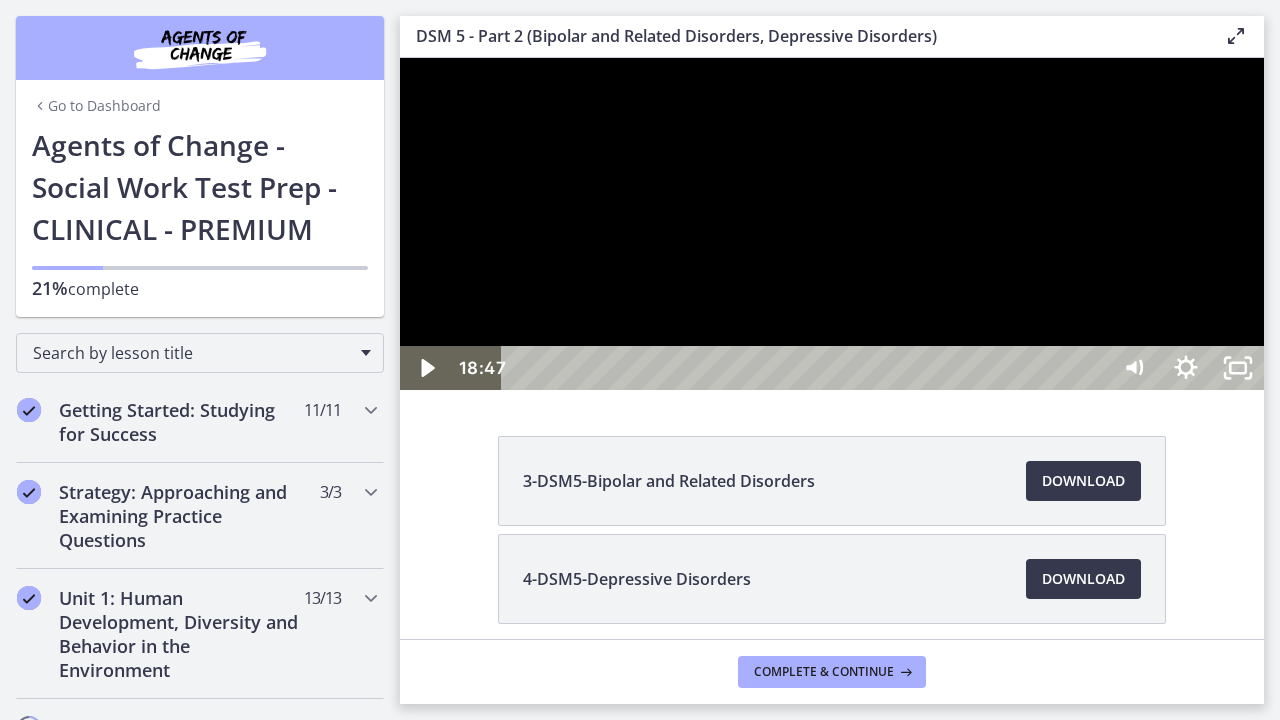 click at bounding box center (832, 224) 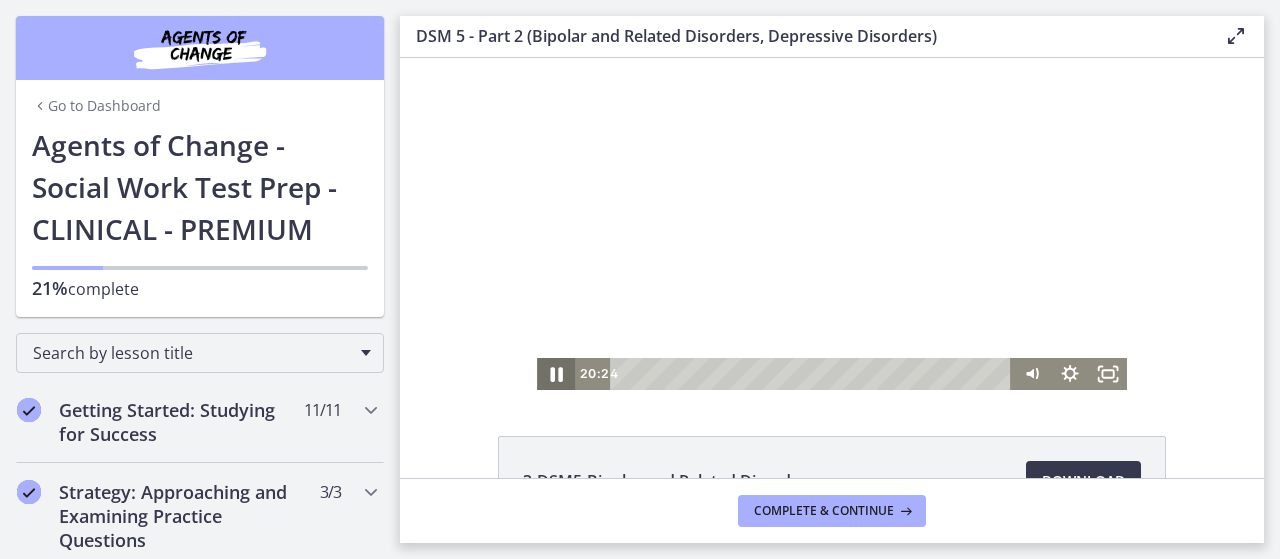 click 